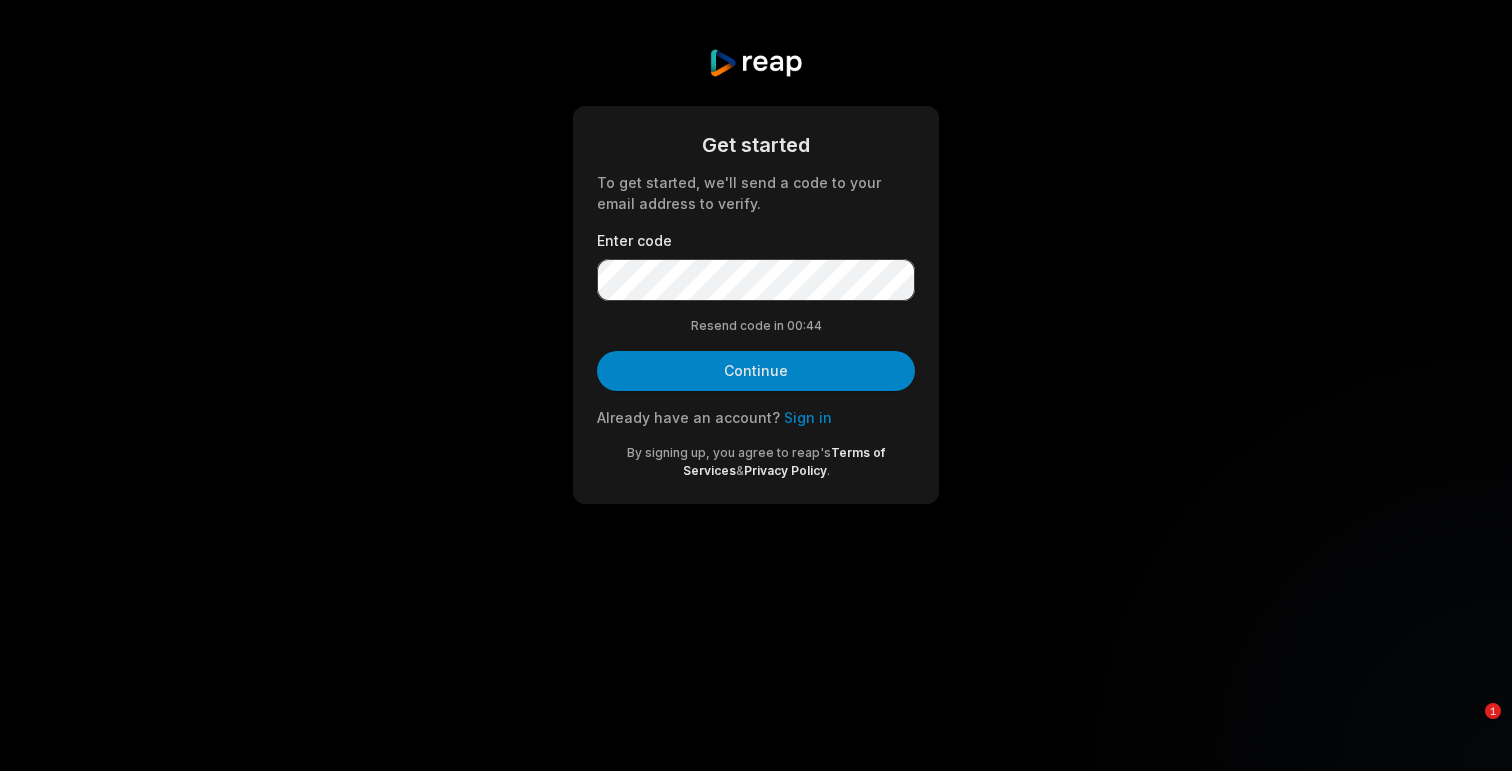 scroll, scrollTop: 0, scrollLeft: 0, axis: both 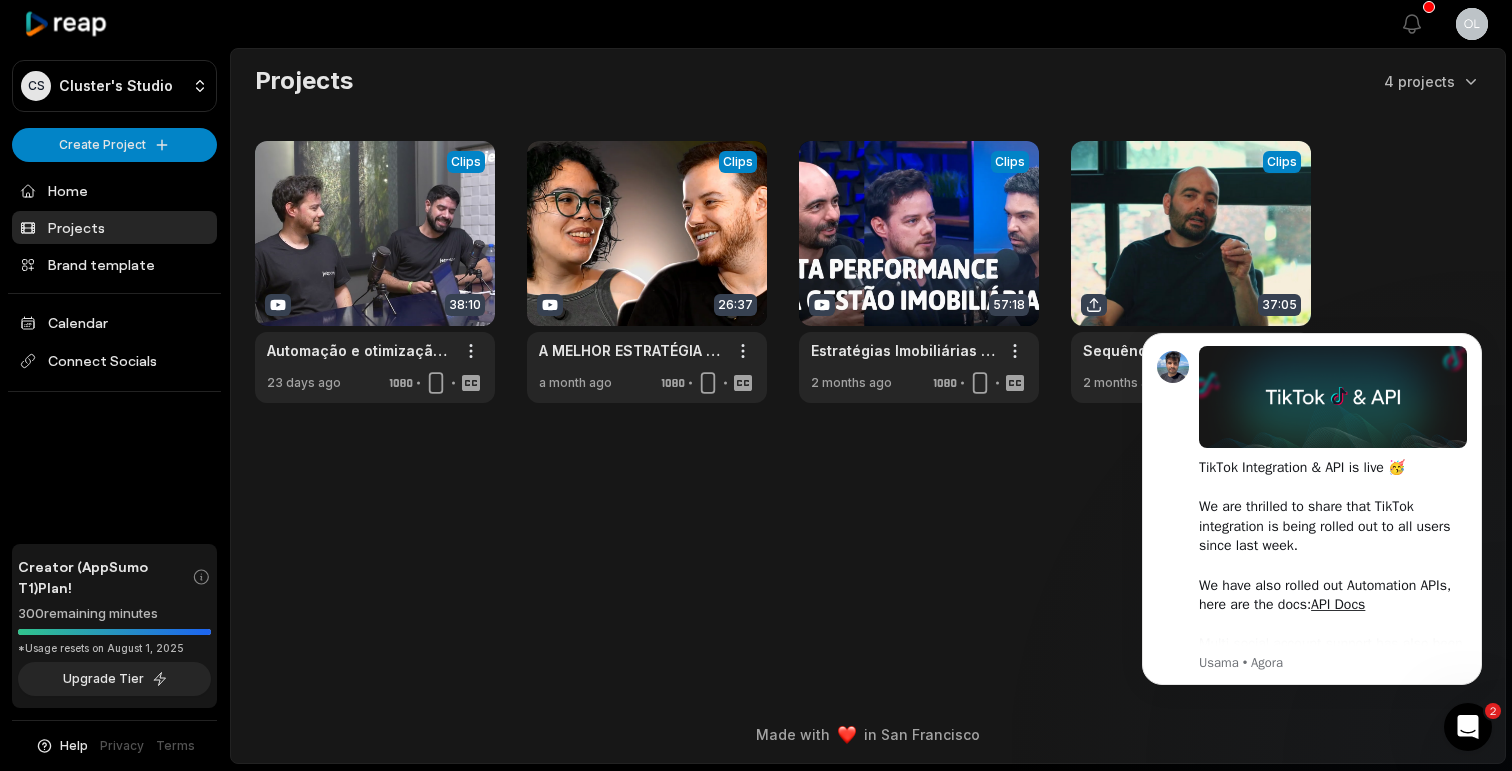 click on "Projects" at bounding box center [114, 227] 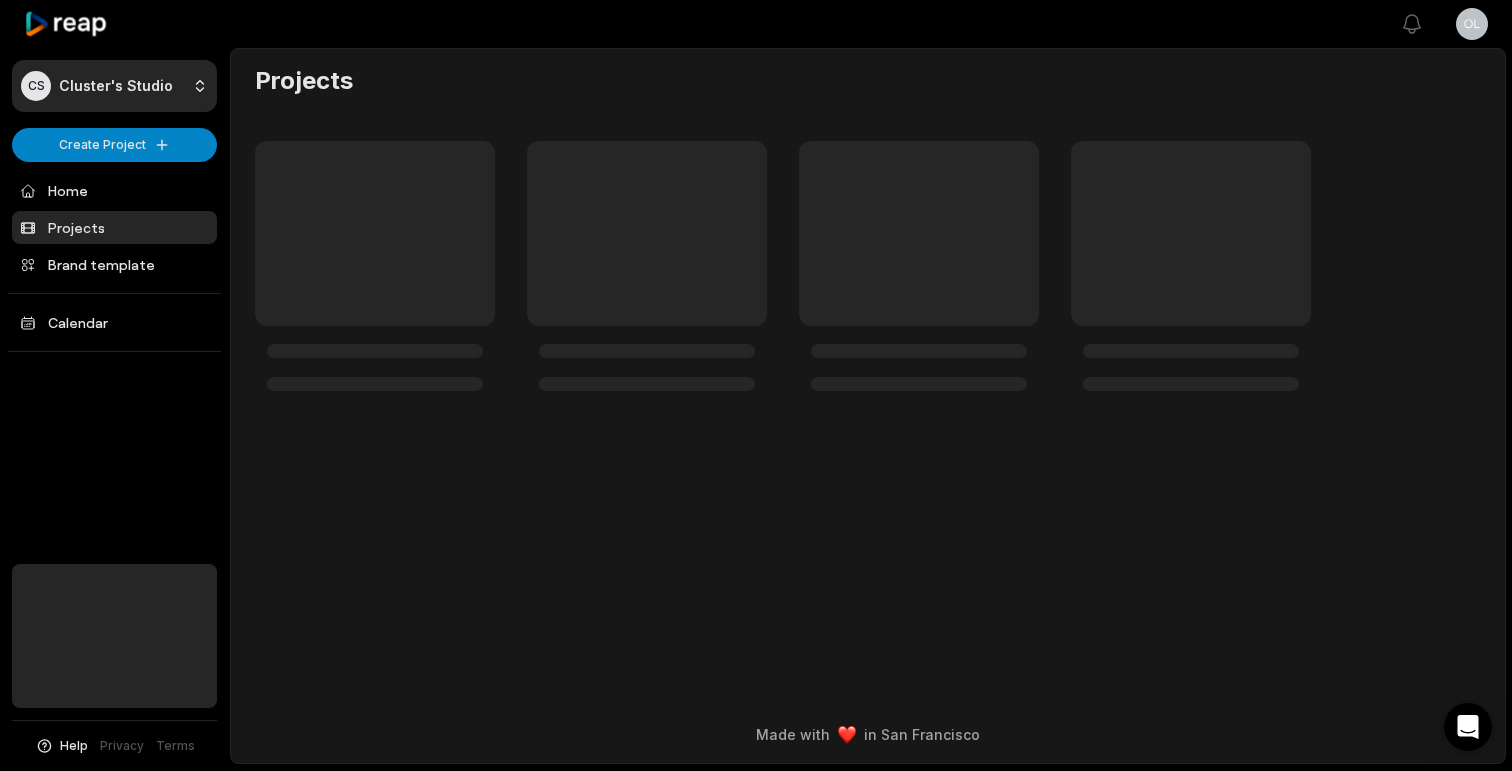 scroll, scrollTop: 0, scrollLeft: 0, axis: both 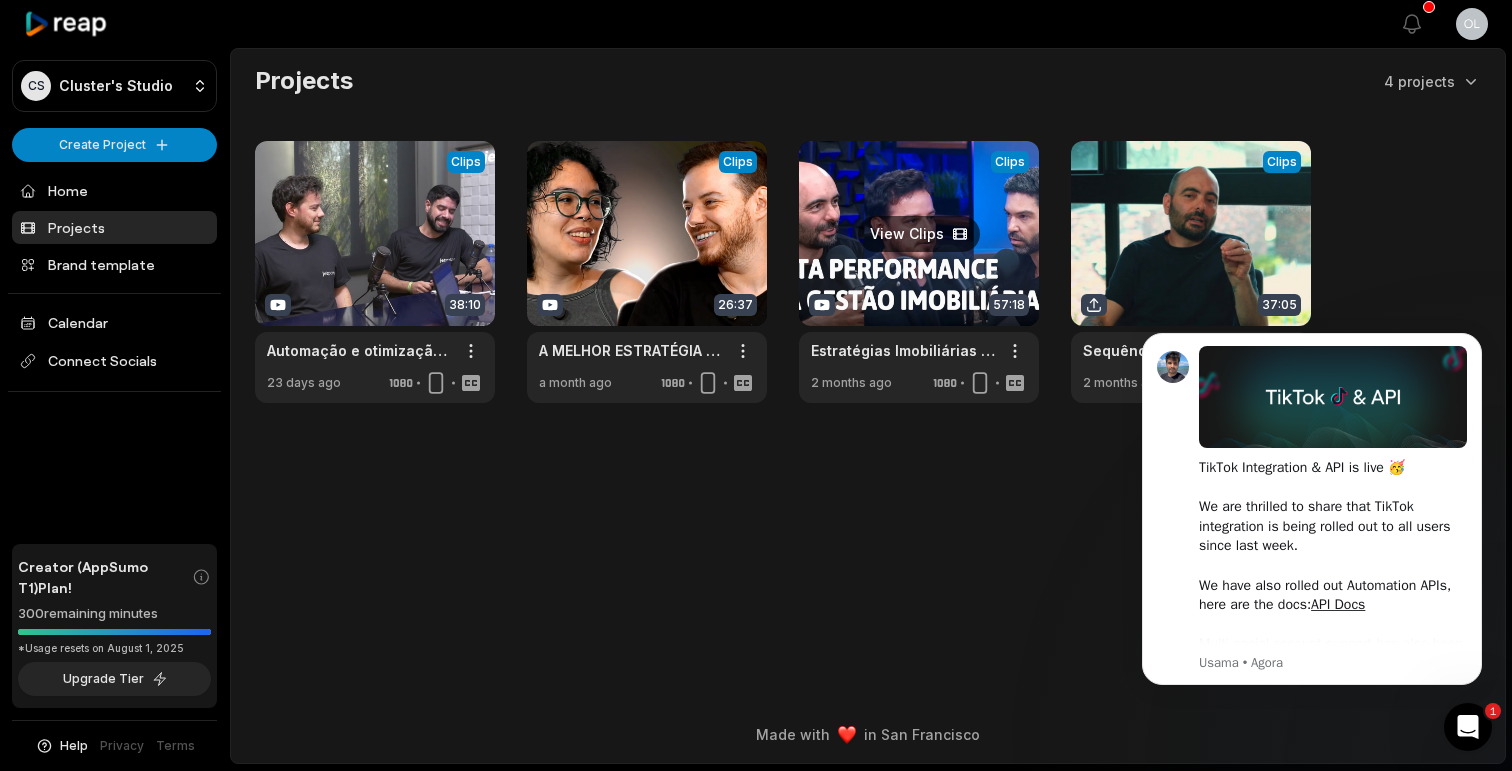 click at bounding box center (919, 272) 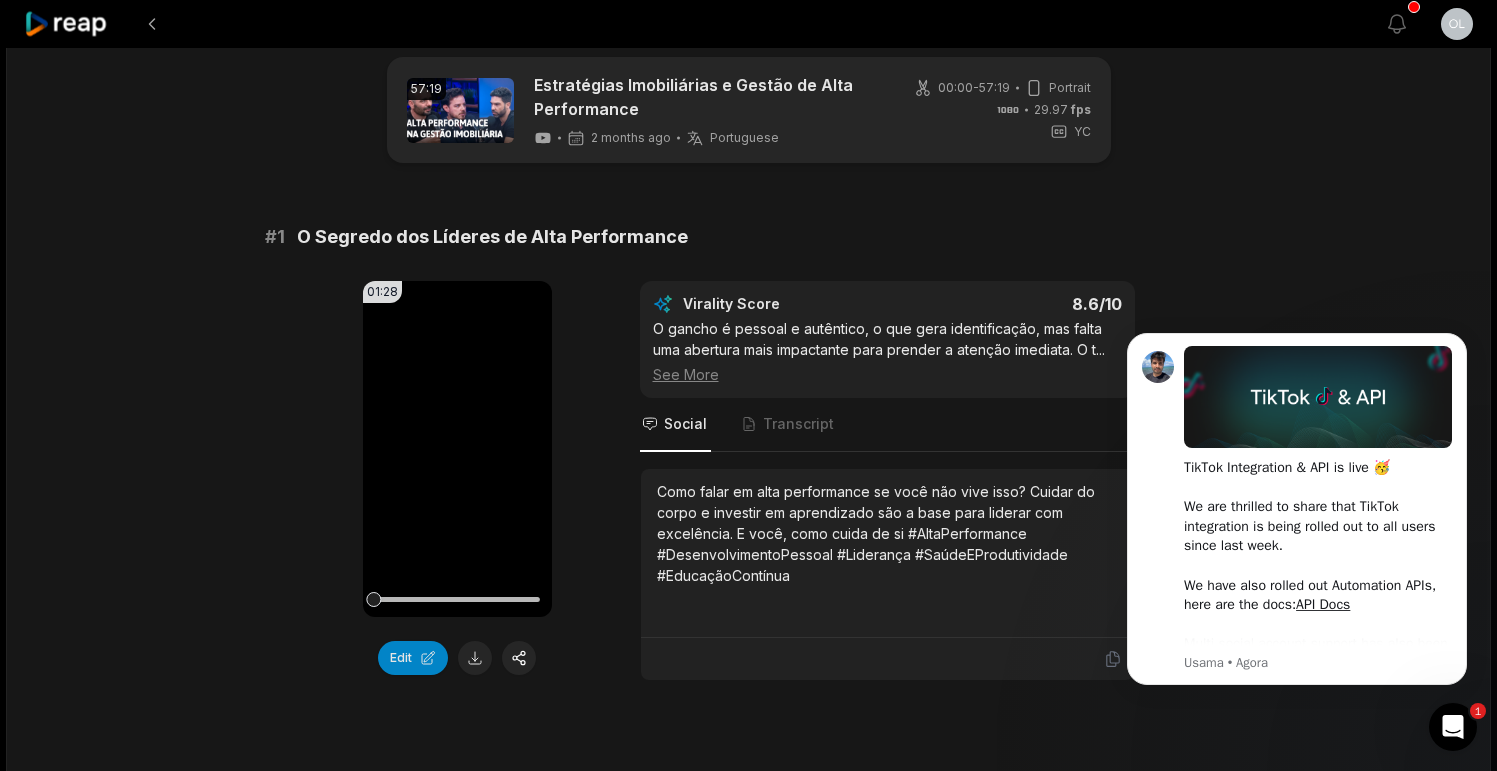 scroll, scrollTop: 85, scrollLeft: 0, axis: vertical 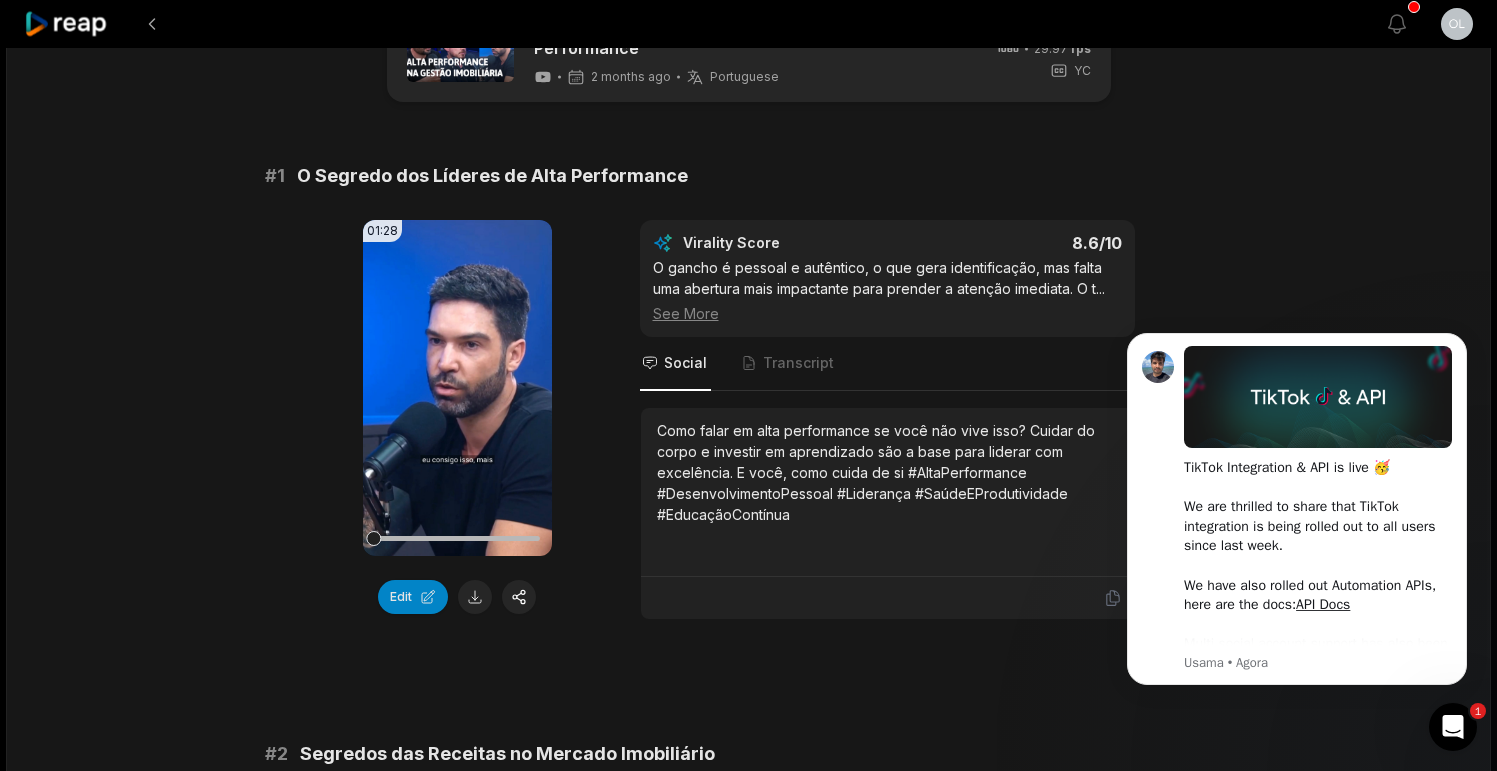 click on "See More" at bounding box center (887, 313) 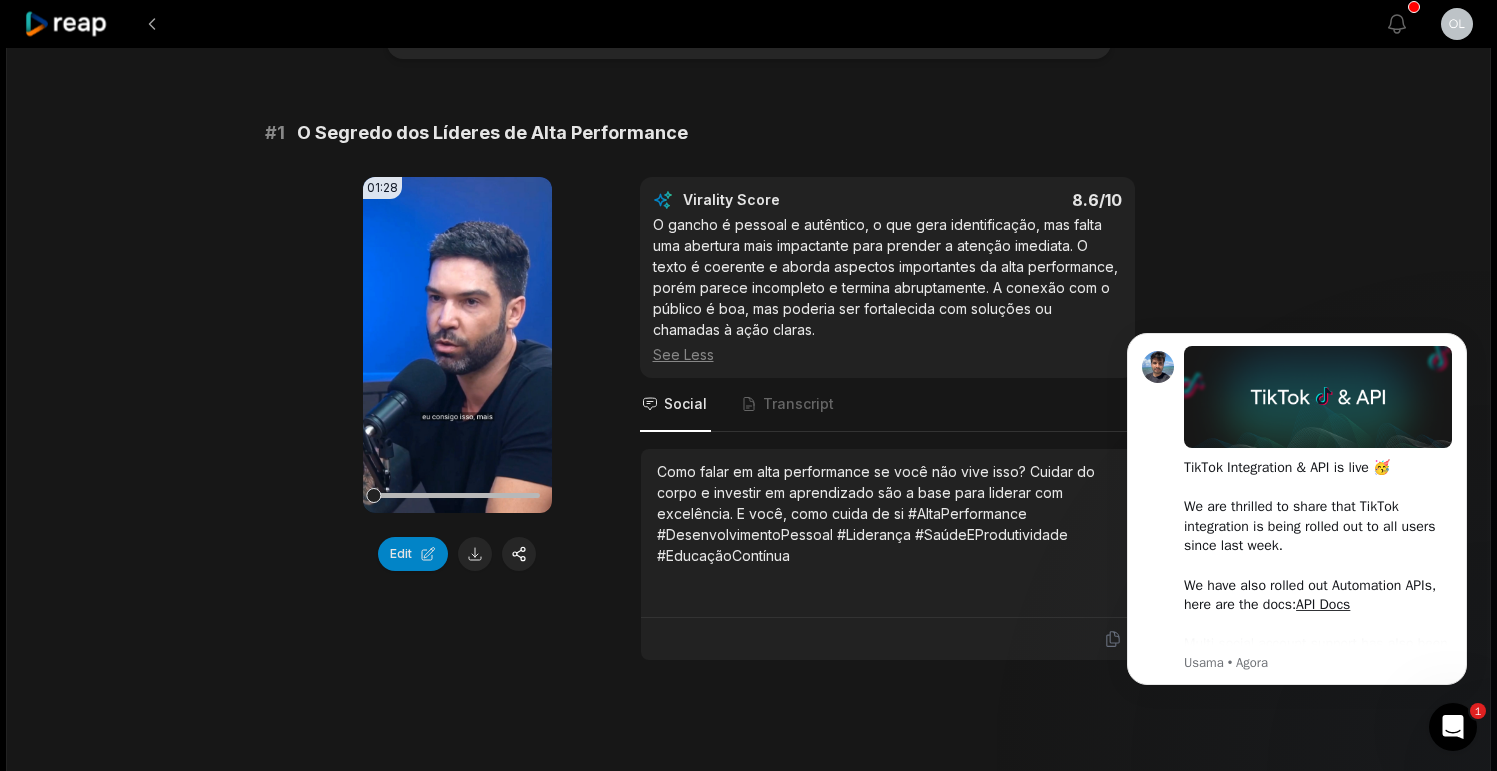 scroll, scrollTop: 159, scrollLeft: 0, axis: vertical 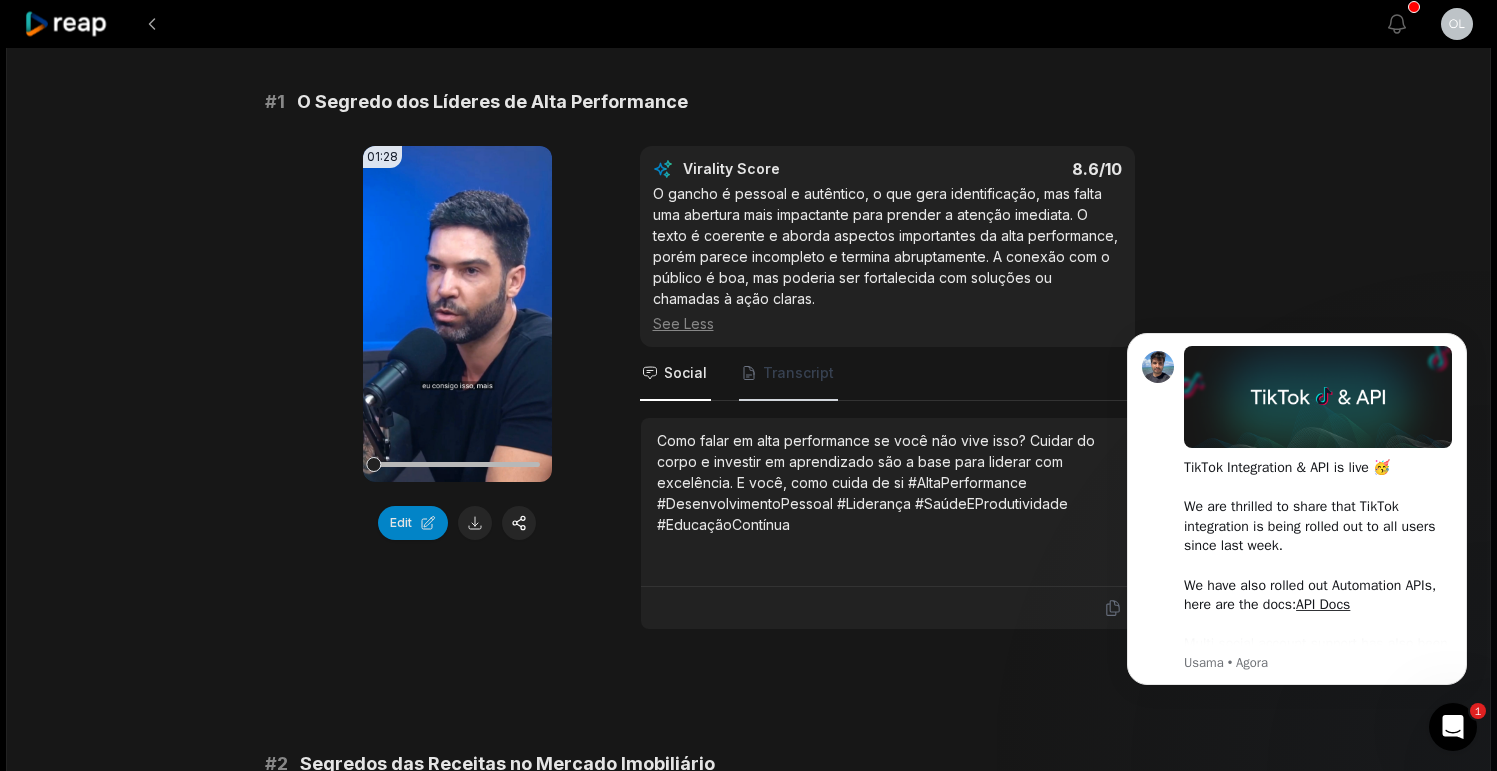 click on "Transcript" at bounding box center [798, 373] 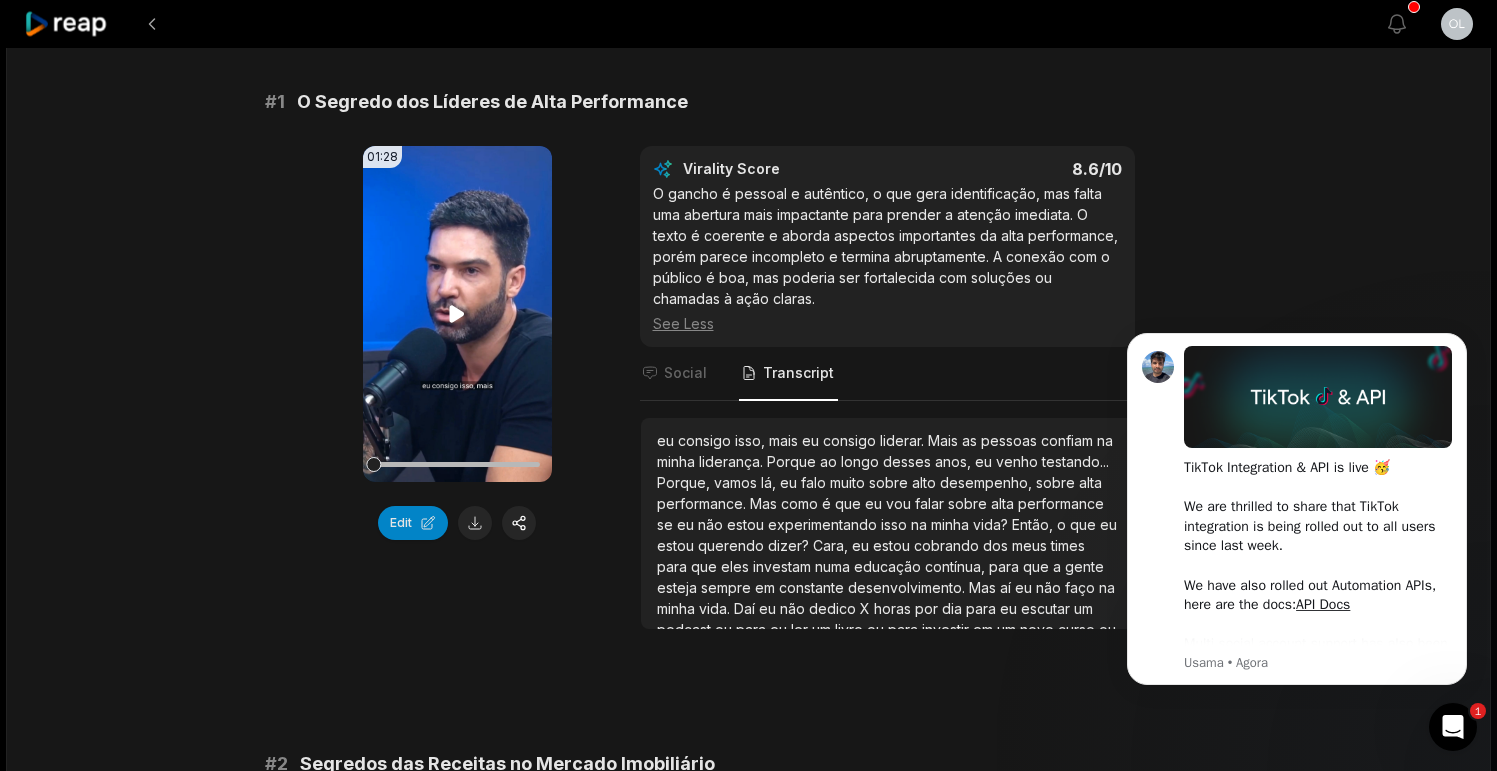 click 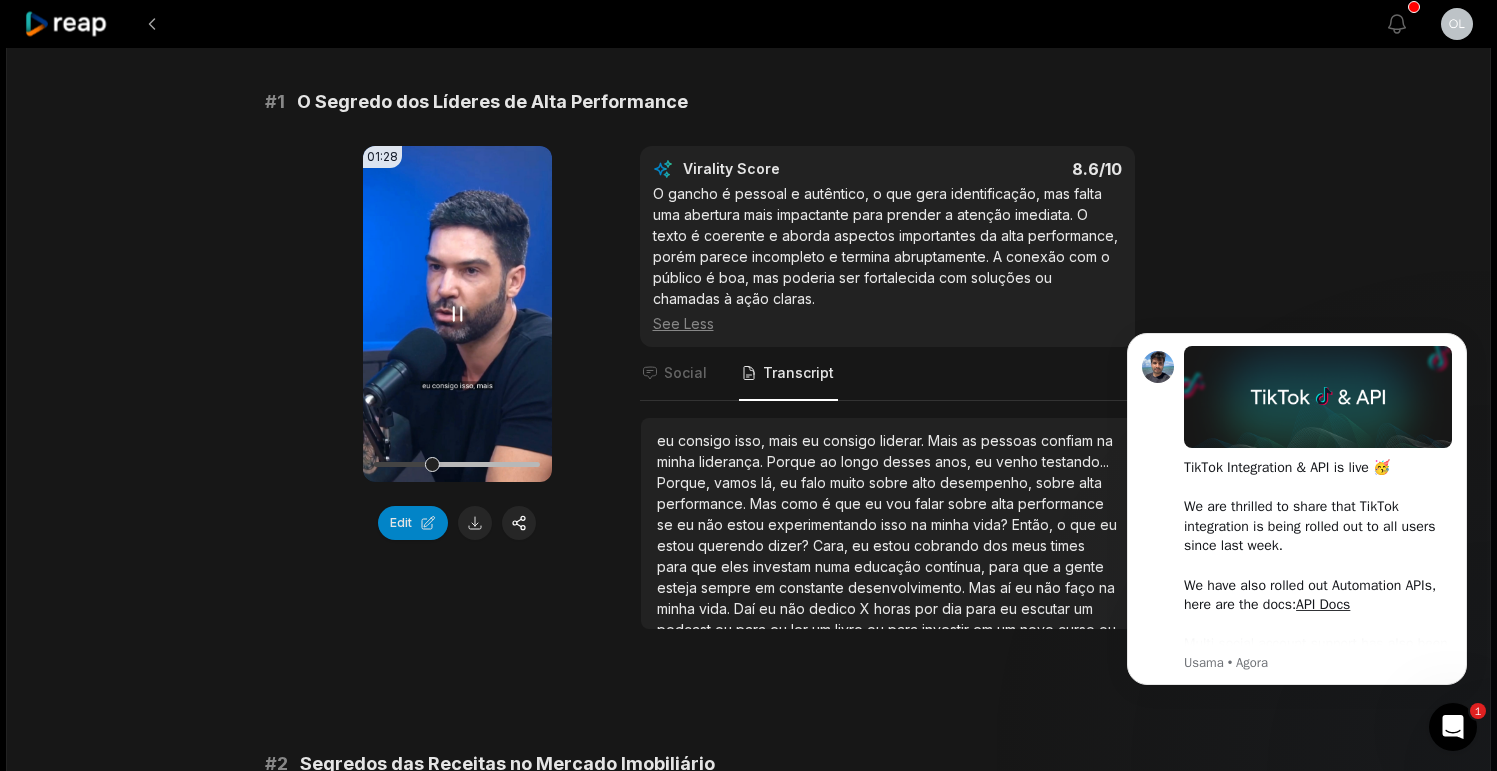 drag, startPoint x: 394, startPoint y: 466, endPoint x: 438, endPoint y: 467, distance: 44.011364 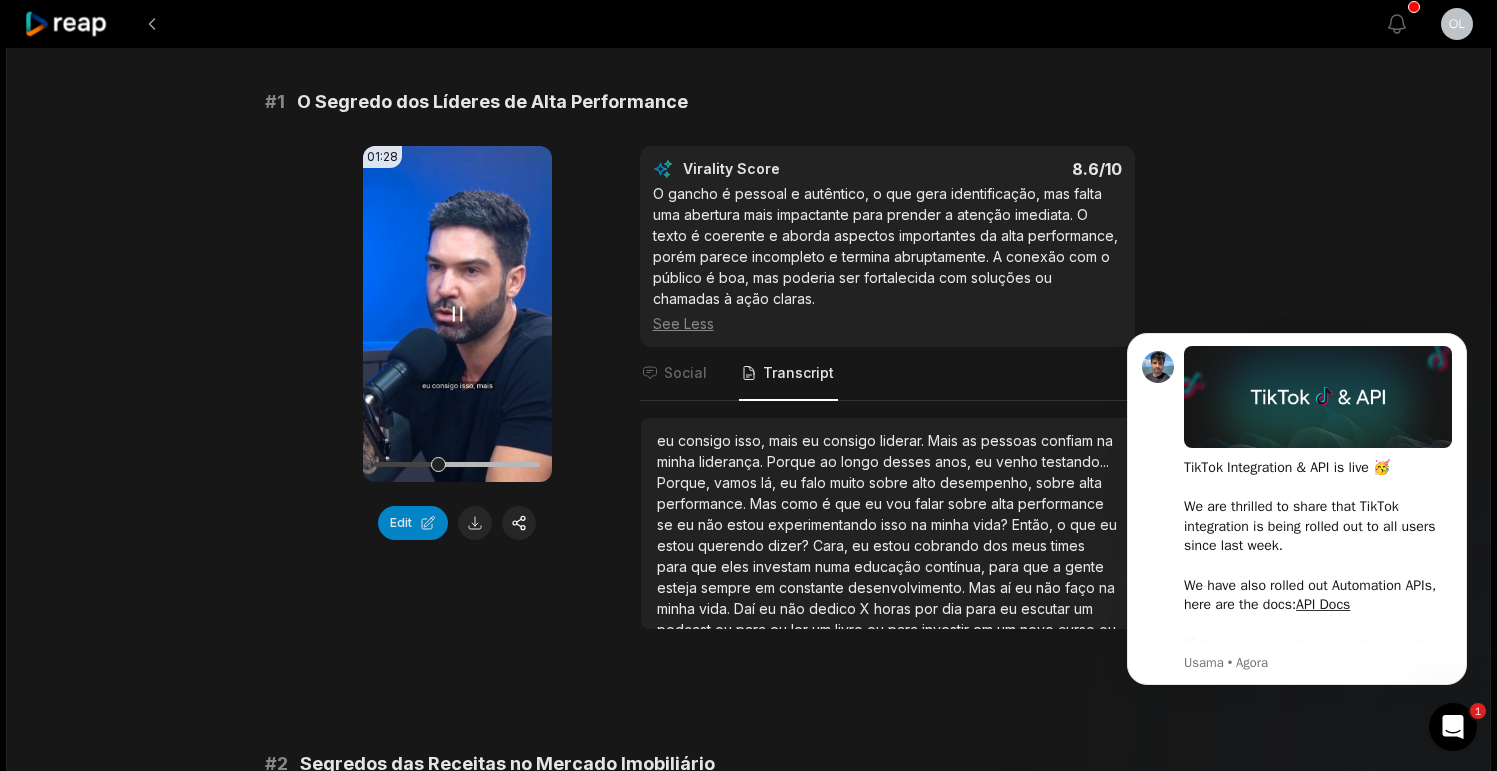 drag, startPoint x: 438, startPoint y: 467, endPoint x: 479, endPoint y: 465, distance: 41.04875 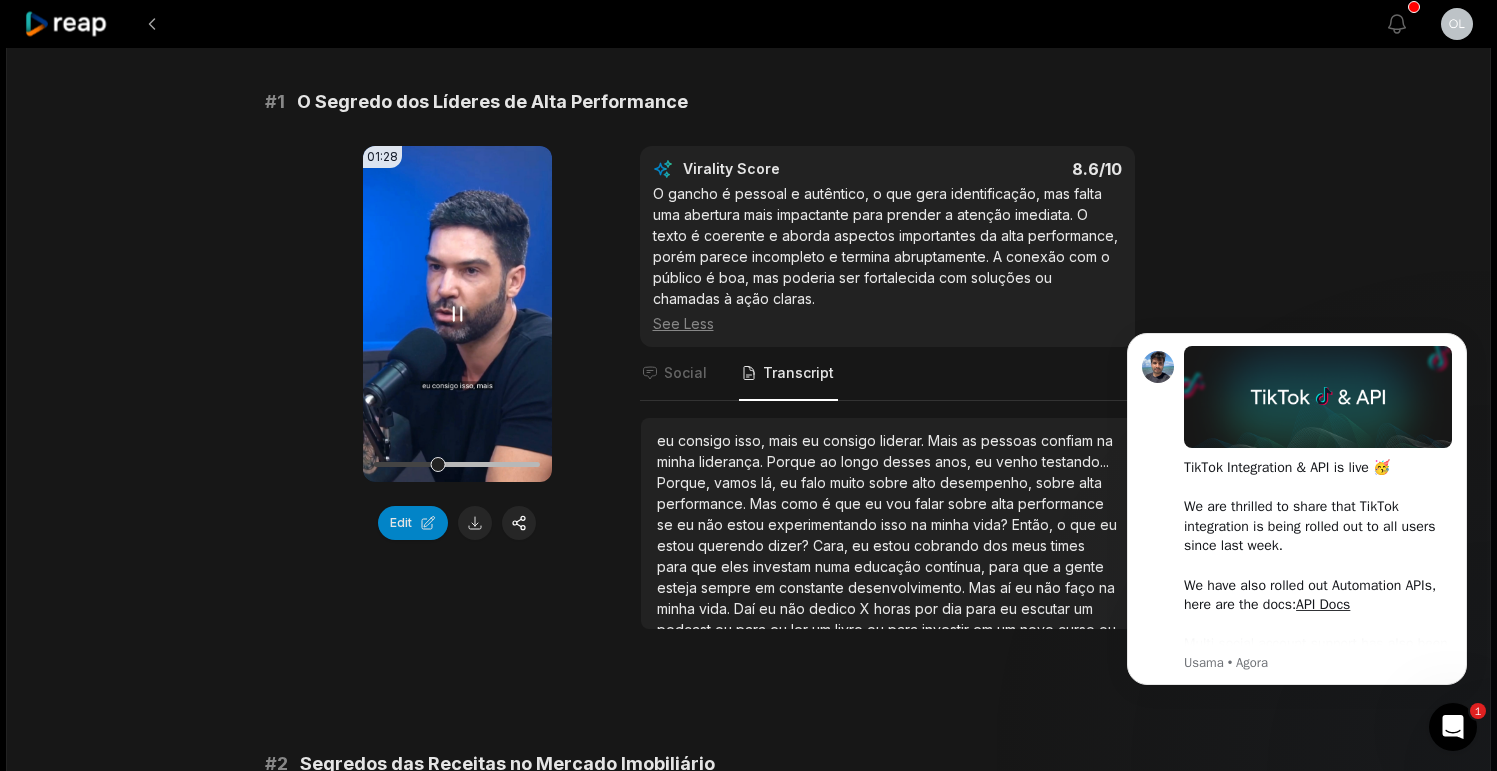 drag, startPoint x: 439, startPoint y: 457, endPoint x: 485, endPoint y: 461, distance: 46.173584 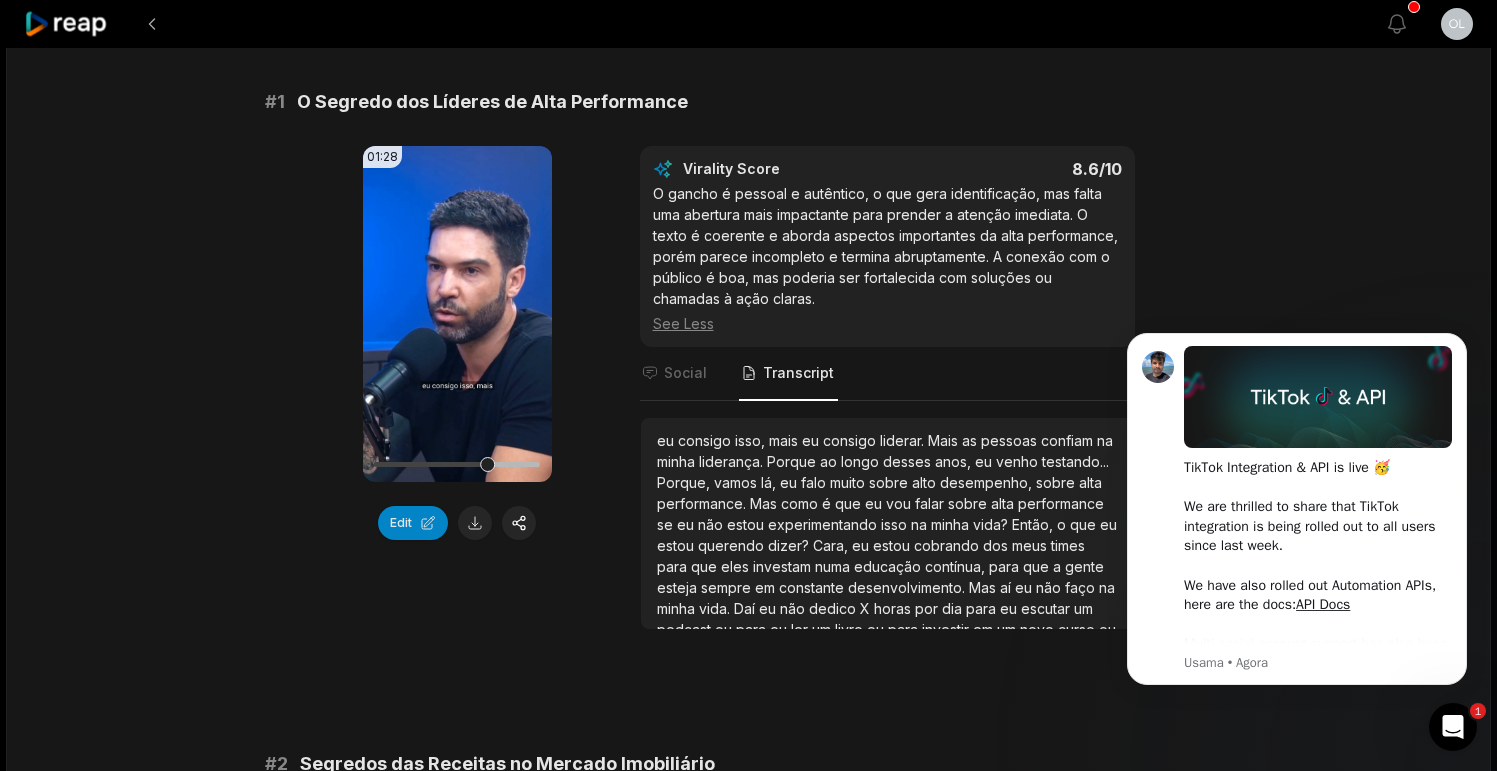 click on "01:28 Your browser does not support mp4 format. Edit Virality Score 8.6 /10 O gancho é pessoal e autêntico, o que gera identificação, mas falta uma abertura mais impactante para prender a atenção imediata. O texto é coerente e aborda aspectos importantes da alta performance, porém parece incompleto e termina abruptamente. A conexão com o público é boa, mas poderia ser fortalecida com soluções ou chamadas à ação claras. See Less Social Transcript eu consigo isso, mais eu consigo liderar. Mais as pessoas confiam na minha liderança. Porque ao longo desses anos, eu venho testando... Porque, vamos lá, eu falo muito sobre alto desempenho, sobre alta performance. Mas como é que eu vou falar sobre alta performance se eu não estou experimentando isso na minha vida? Então, o que" at bounding box center (749, 388) 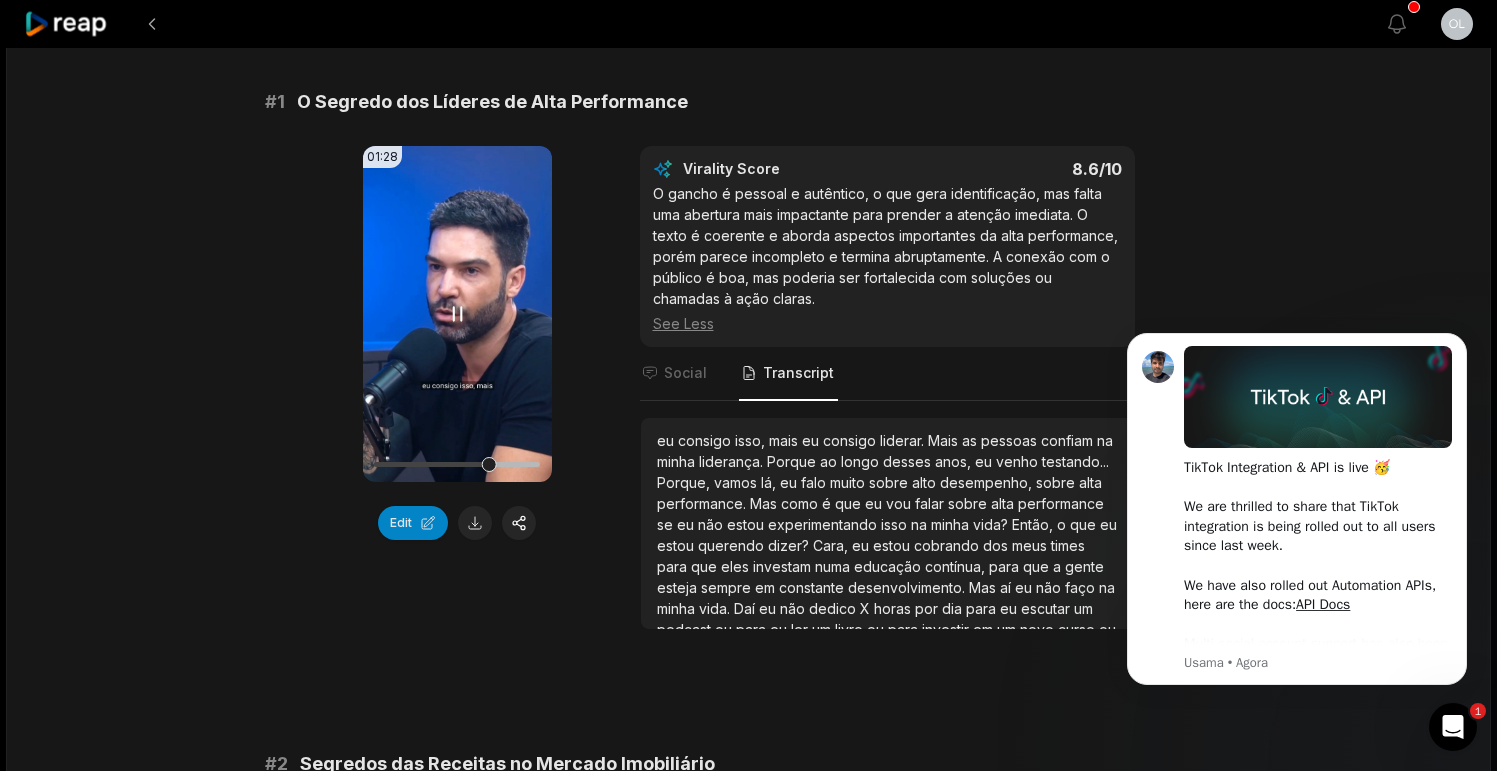 click on "Your browser does not support mp4 format." at bounding box center (457, 314) 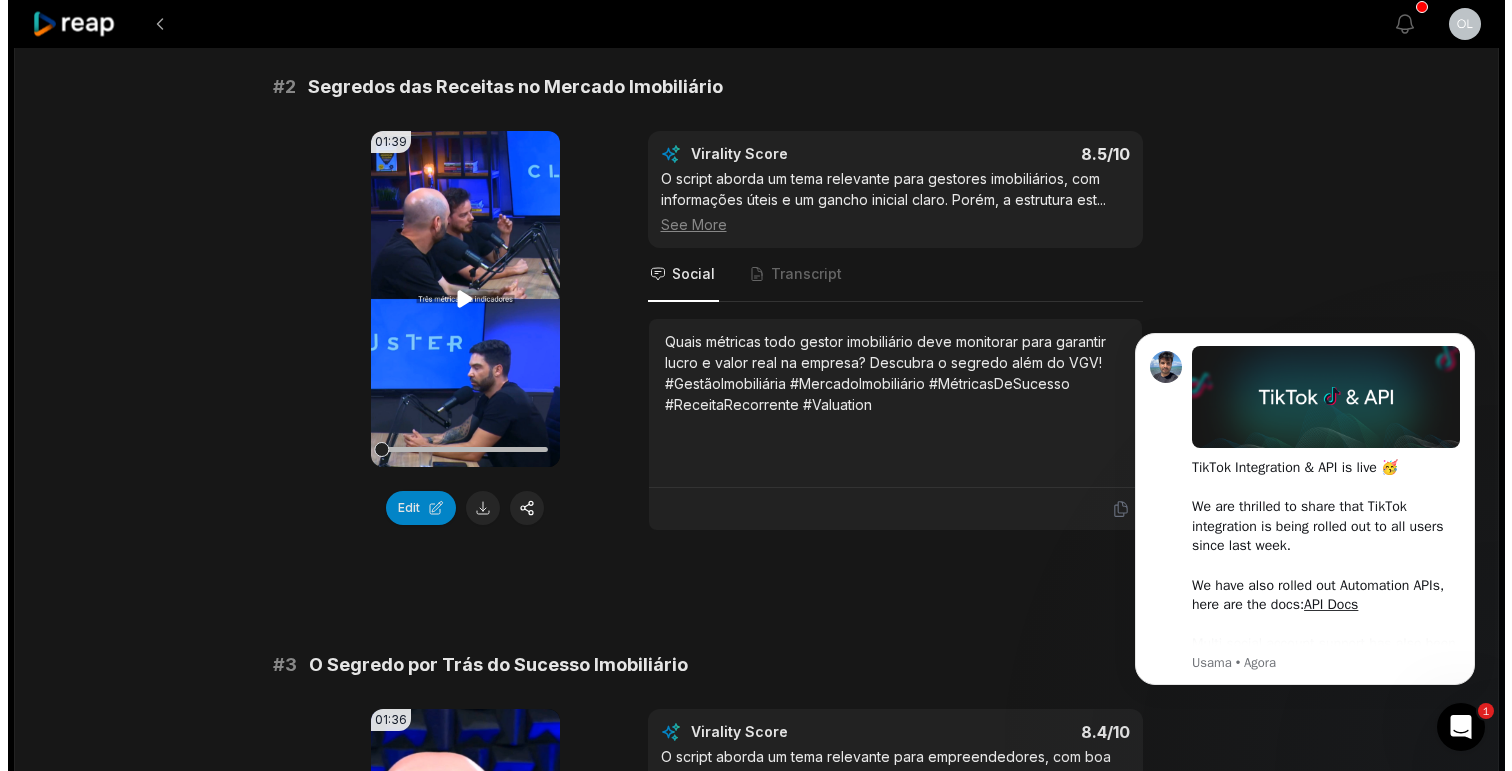 scroll, scrollTop: 810, scrollLeft: 0, axis: vertical 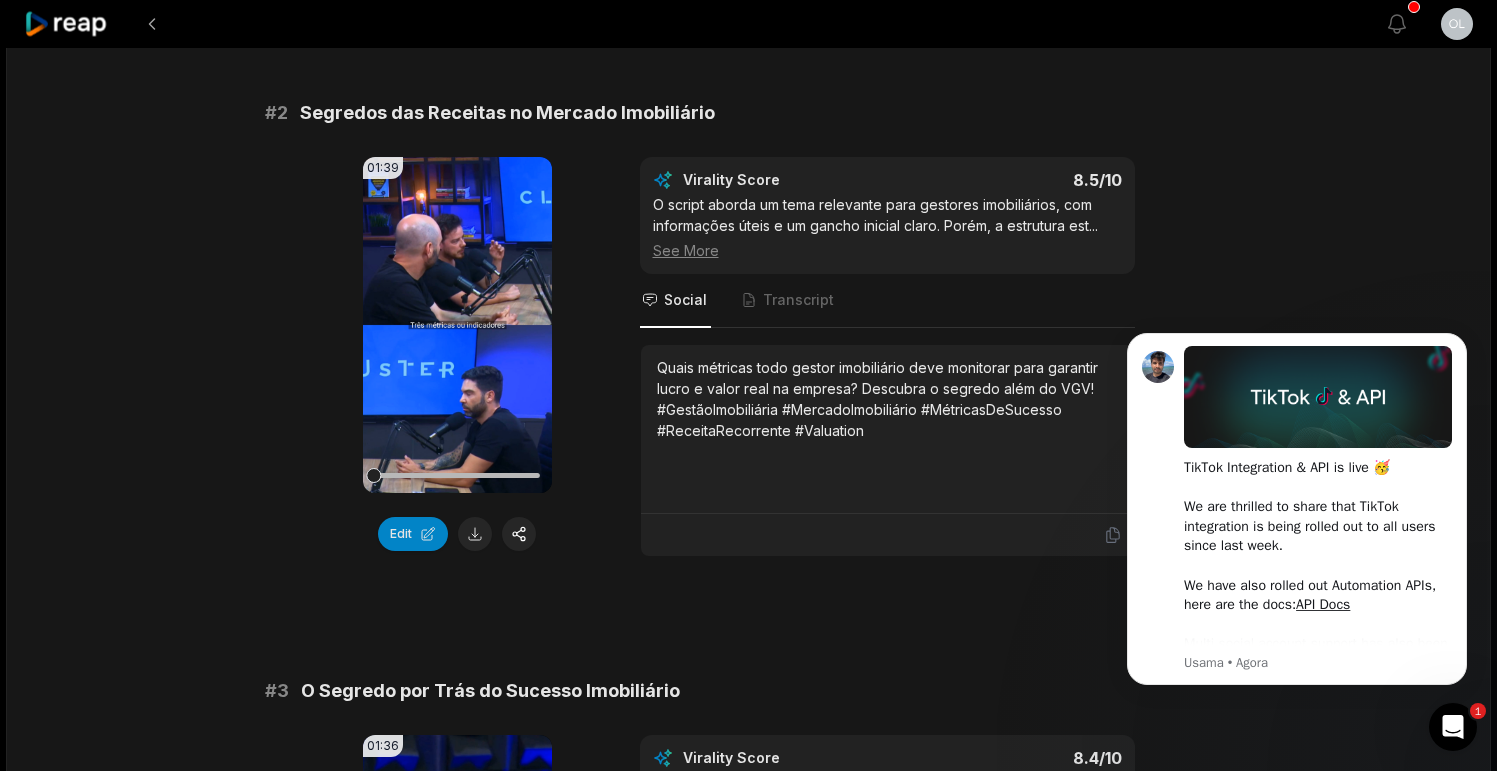 click on "See More" at bounding box center (887, 250) 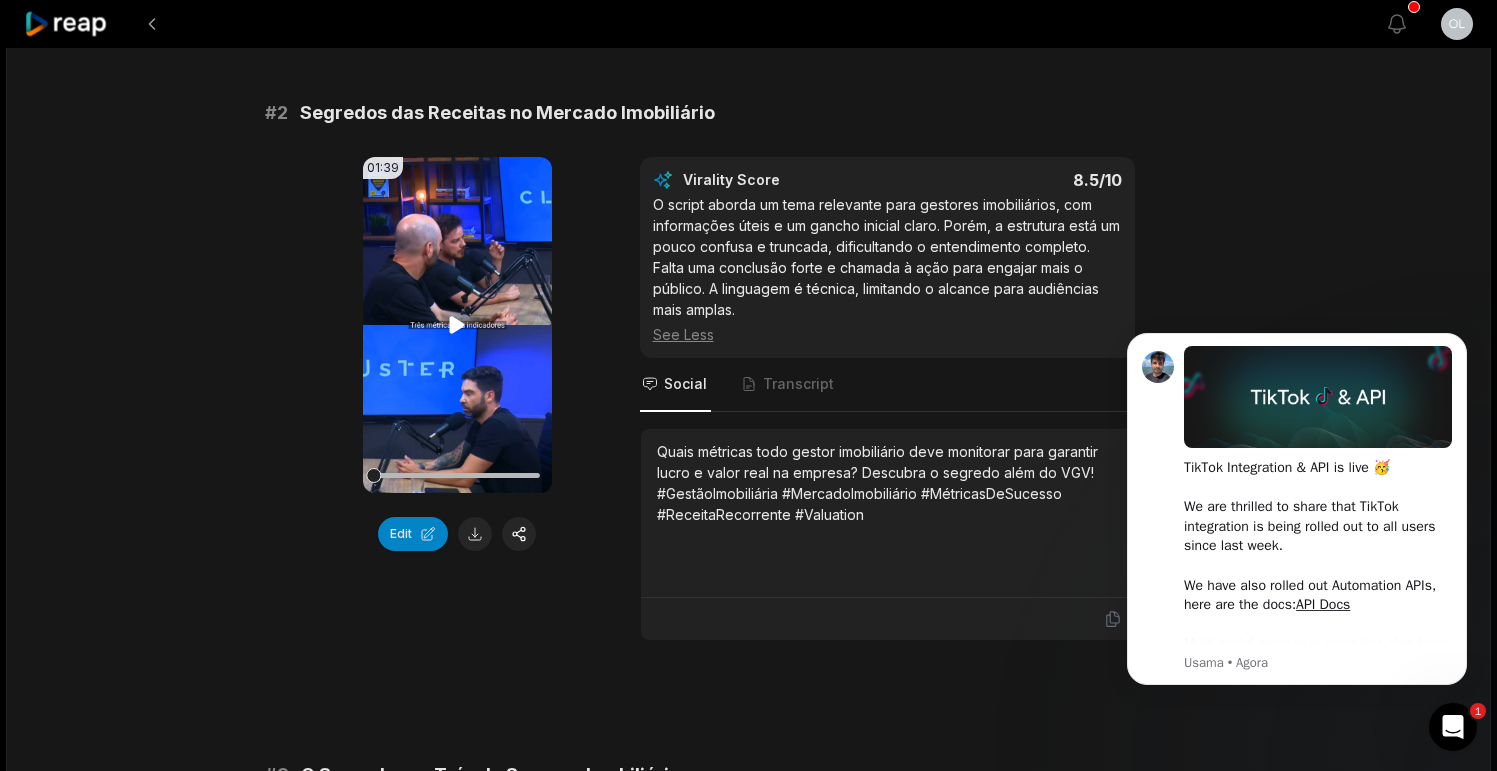 click 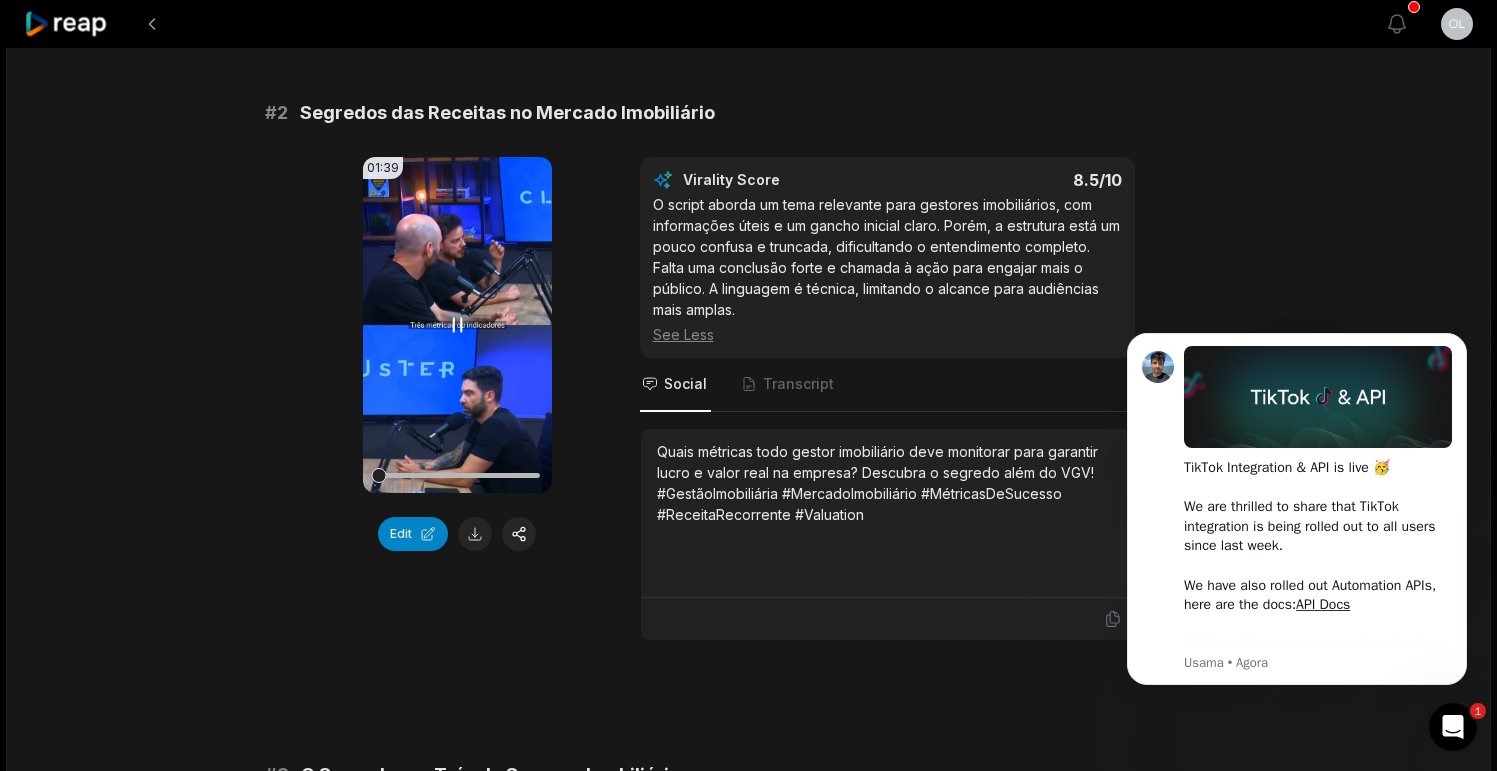 click 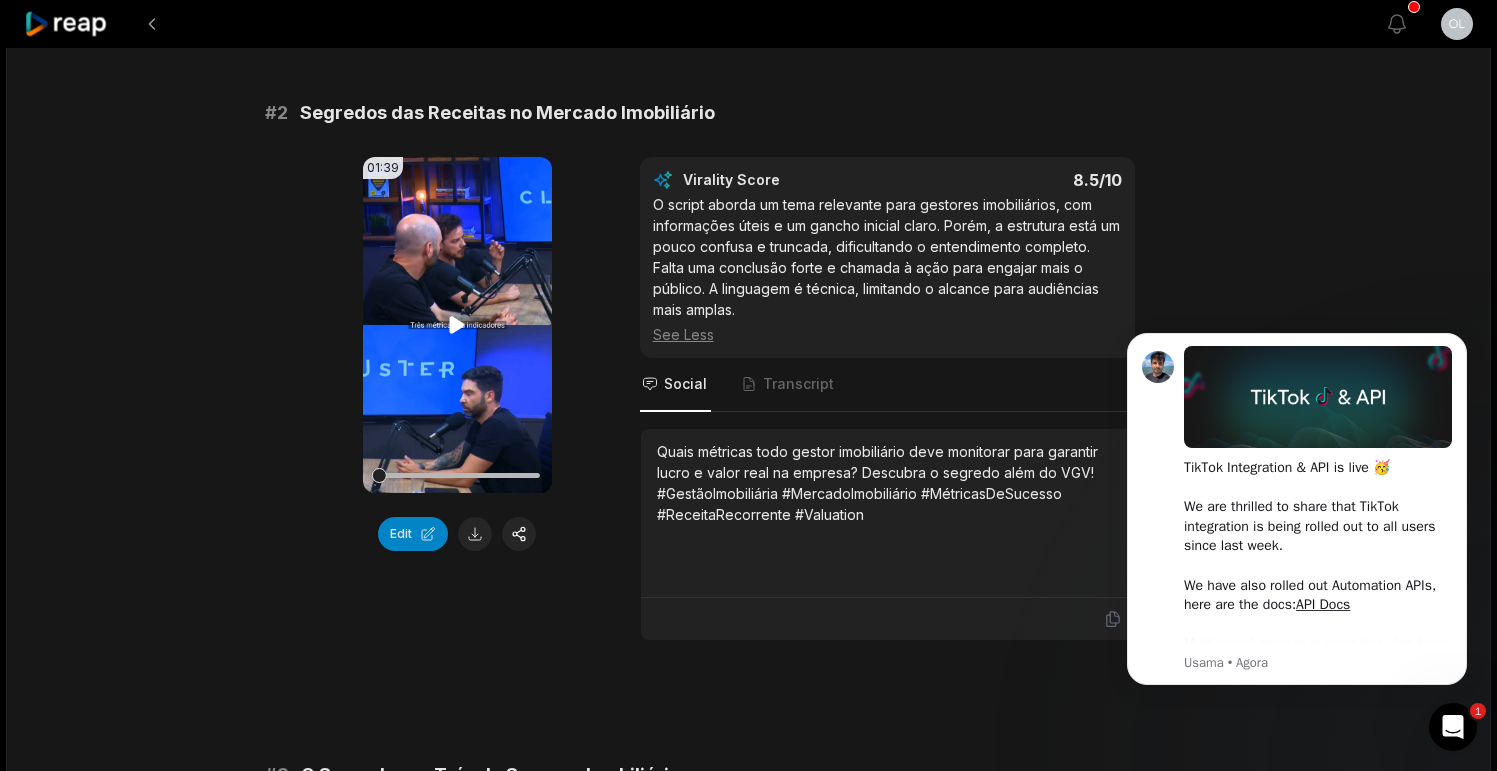 click 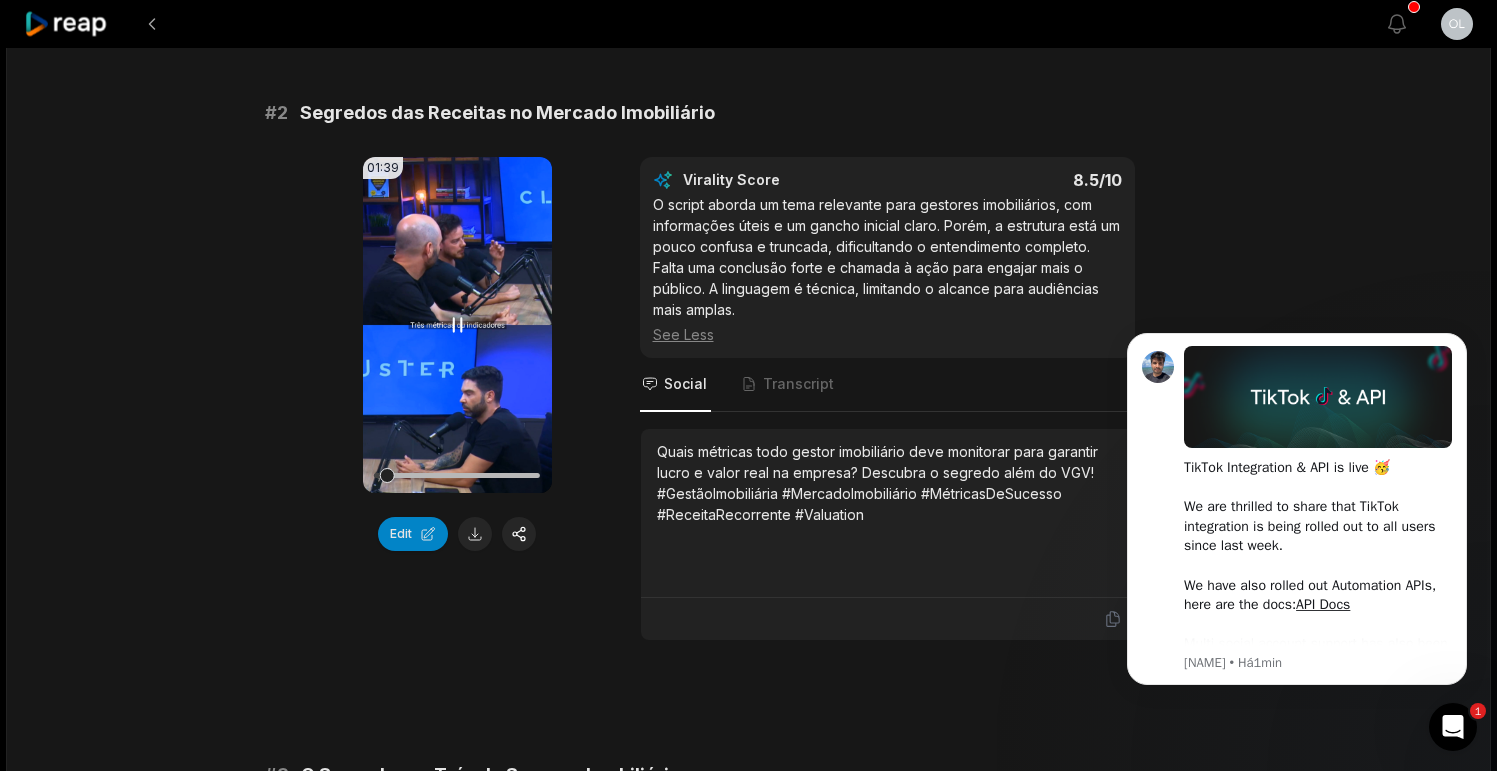 click 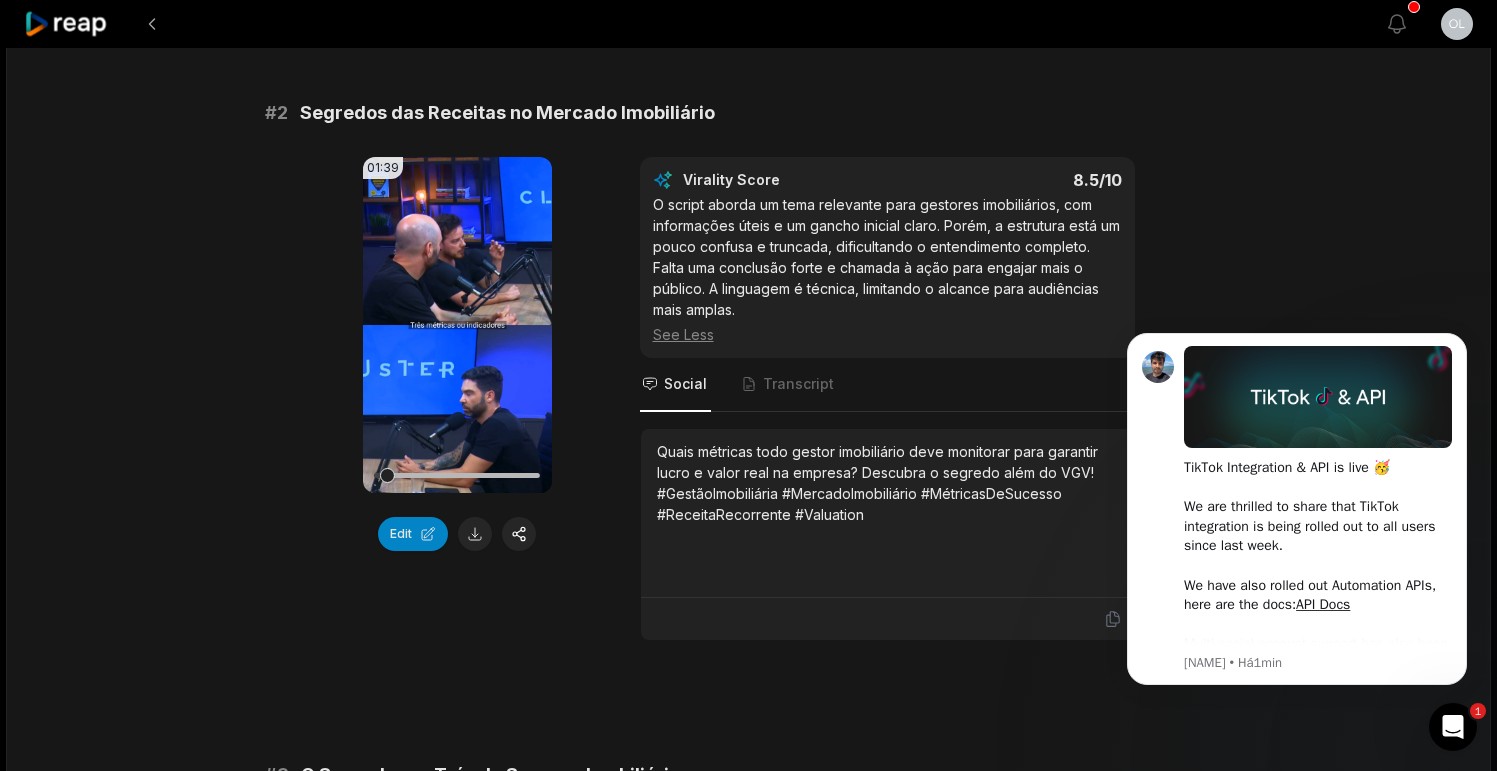 click on "View notifications Open user menu 57:19 Estratégias Imobiliárias e Gestão de Alta Performance 2 months ago Portuguese pt 00:00 - 57:19 Portrait 29.97 fps YC # 1 O Segredo dos Líderes de Alta Performance 01:28 Your browser does not support mp4 format. Edit Virality Score 8.6 /10 O gancho é pessoal e autêntico, o que gera identificação, mas falta uma abertura mais impactante para prender a atenção imediata. O texto é coerente e aborda aspectos importantes da alta performance, porém parece incompleto e termina abruptamente. A conexão com o público é boa, mas poderia ser fortalecida com soluções ou chamadas à ação claras. See Less Social Transcript eu consigo isso, mais eu consigo liderar. Mais as pessoas confiam na minha liderança. Porque ao longo desses anos, eu venho testando... Porque, vamos lá, eu falo muito sobre alto desempenho, sobre alta Mas" at bounding box center (748, -425) 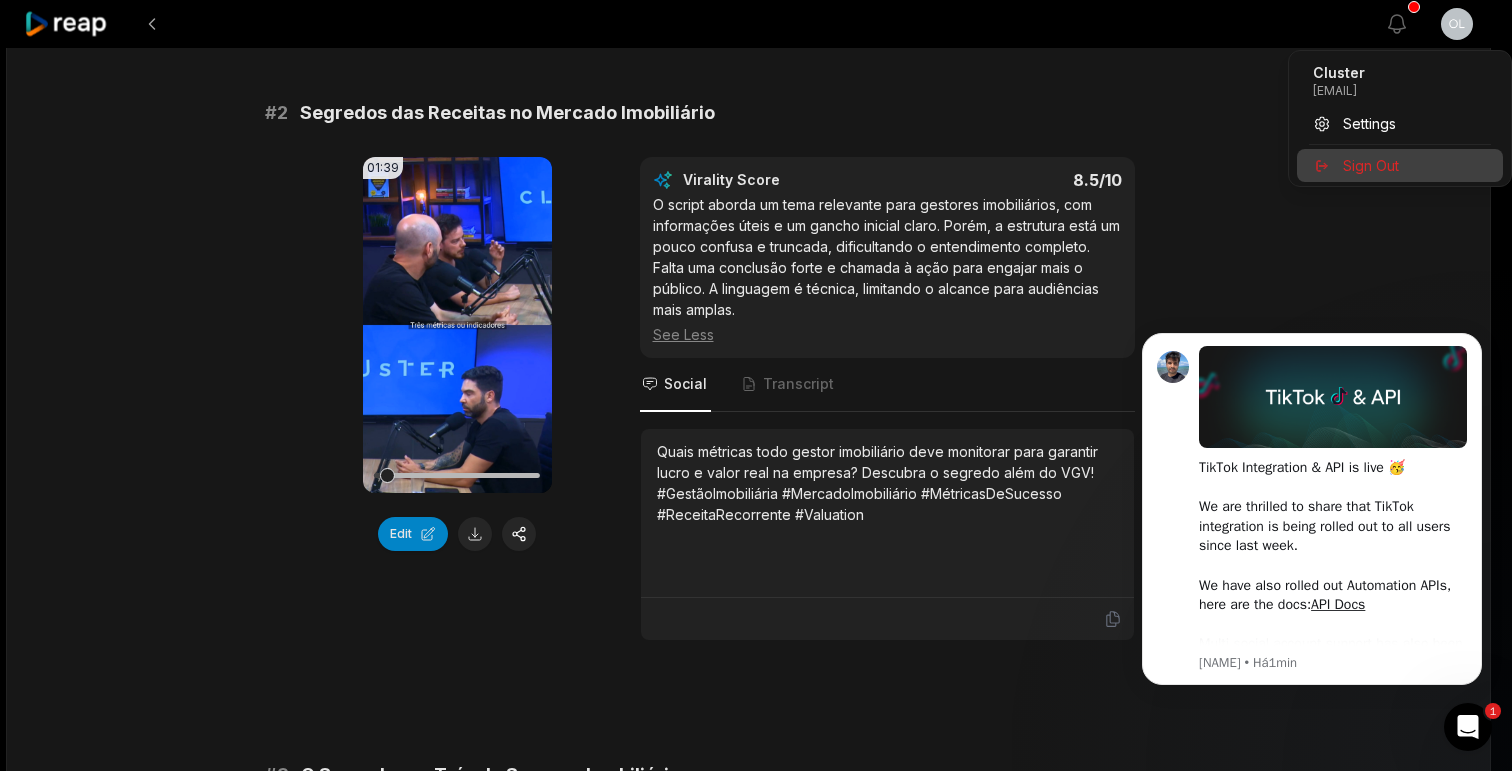 click on "Sign Out" at bounding box center [1371, 165] 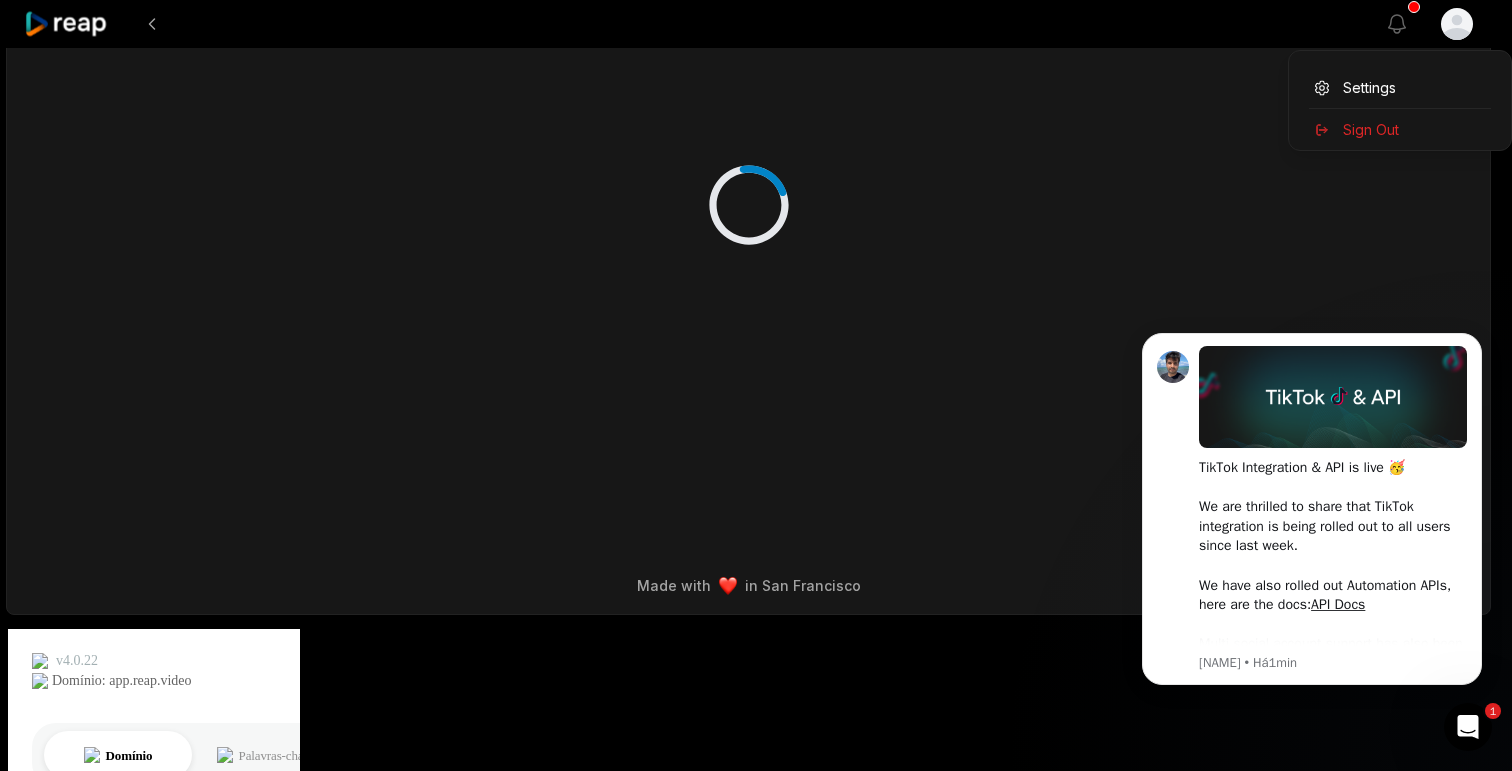 scroll, scrollTop: 0, scrollLeft: 0, axis: both 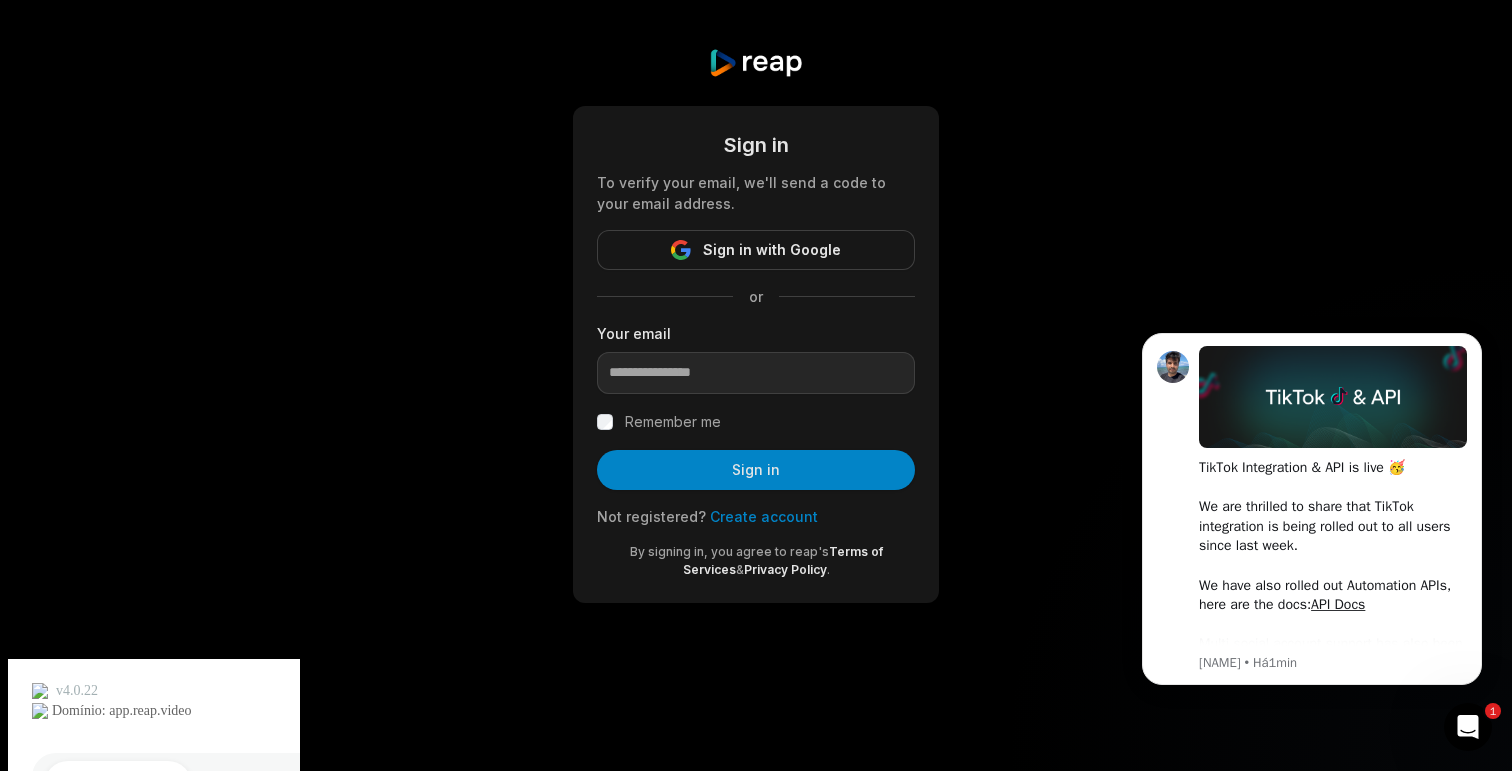click on "Sign in To verify your email, we'll send a code to your email address. Sign in with Google or Your email Remember me Sign in Not registered?   Create account By signing in, you agree to reap's  Terms of Services  &  Privacy Policy ." at bounding box center [756, 325] 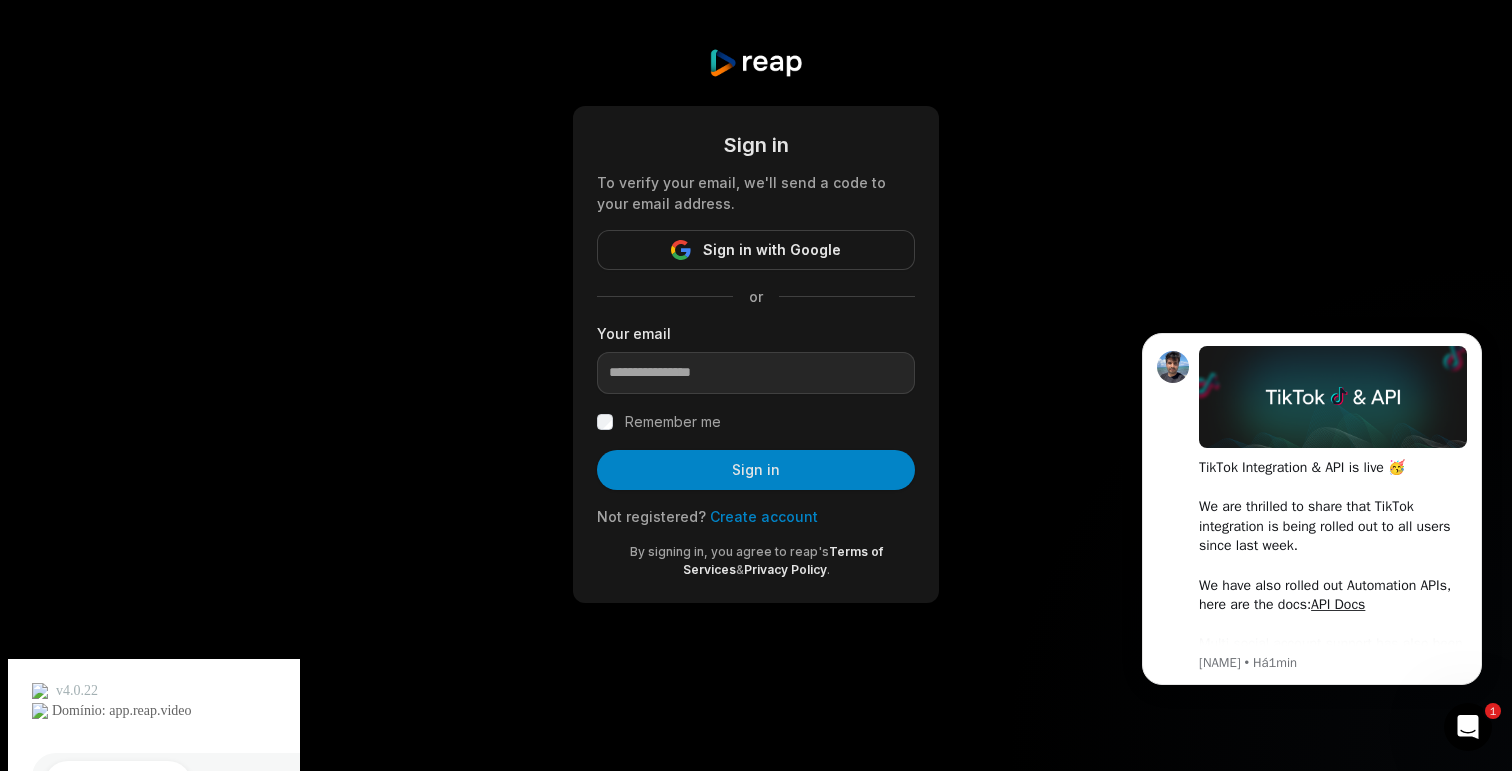 click at bounding box center [755, 63] 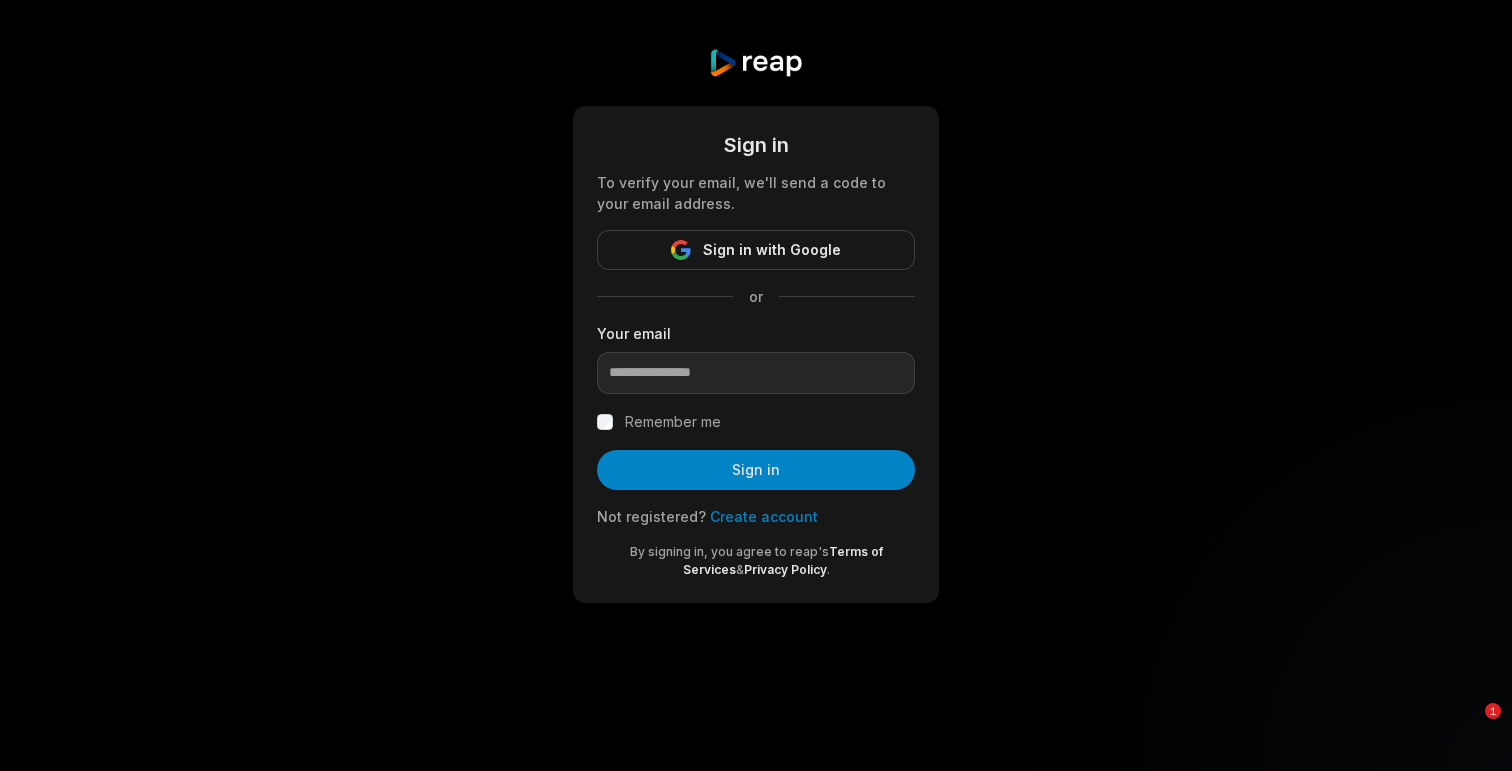 scroll, scrollTop: 0, scrollLeft: 0, axis: both 